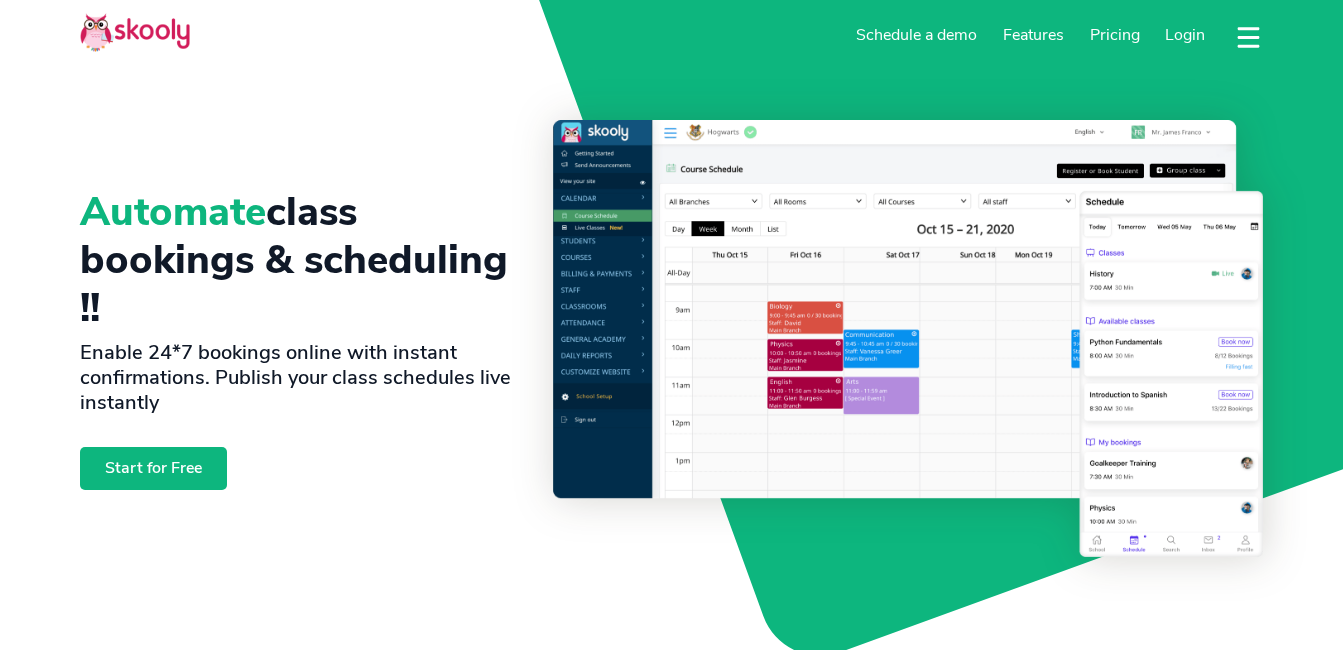 select on "en" 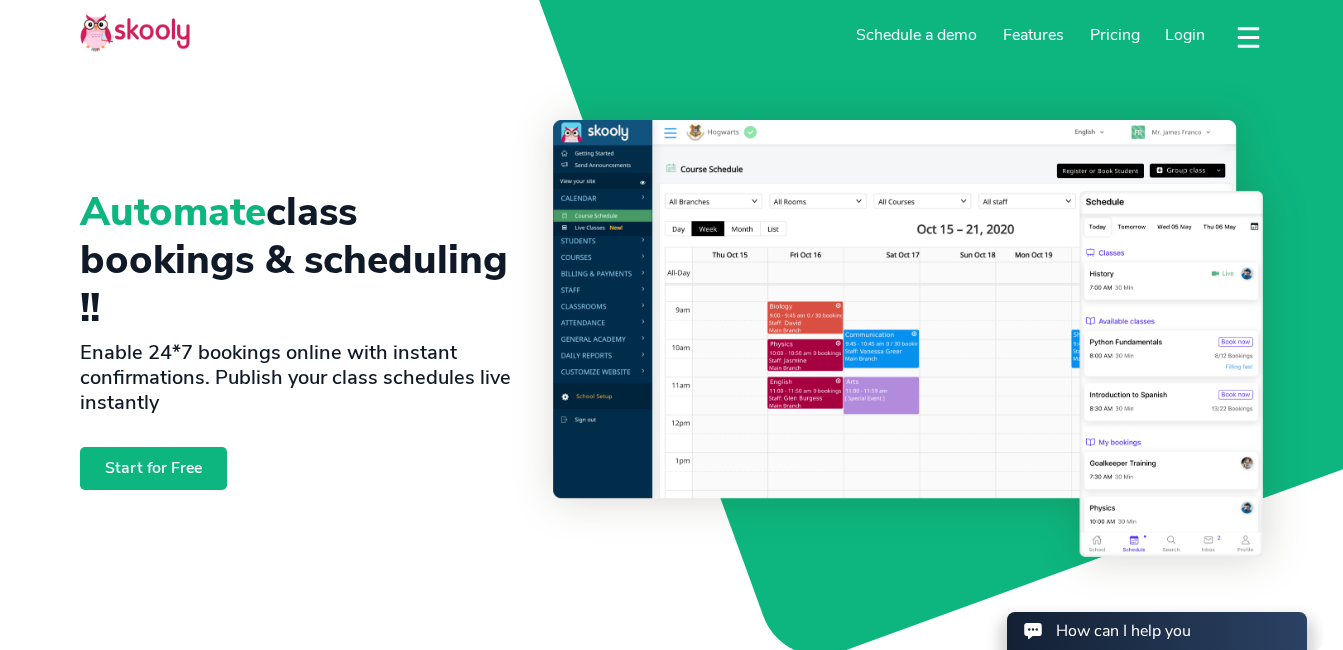 select on "20" 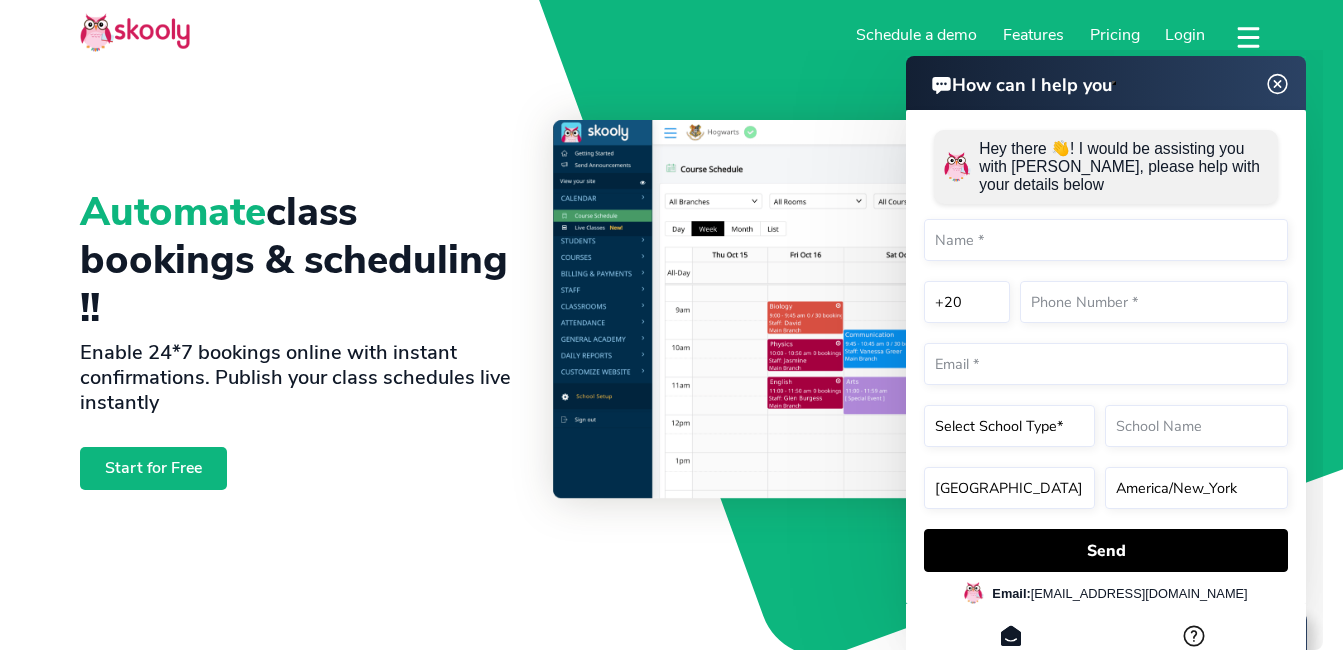 click on "How can I help you  How can I help you  Hey there 👋!  I would be assisting you with Skooly, please help with your details below  +1   +7   +20   +27   +30   +31   +32   +33   +34   +36   +39   +40   +41   +43   +44   +45   +46   +47   +48   +49   +51   +52   +53   +54   +55   +56   +57   +58   +60   +61   +62   +63   +64   +65   +66   +77   +81   +82   +84   +86   +90   +91   +92   +93   +94   +95   +98   +212   +213   +216   +218   +220   +221   +222   +223   +224   +225   +226   +227   +228   +229   +230   +231   +232   +233   +234   +235   +236   +237   +238   +239   +240   +241   +242   +243   +244   +245   +246   +248   +249   +250   +251   +252   +253   +254   +255   +256   +257   +258   +260   +261   +262   +263   +264   +265   +266   +267   +268   +269   +290   +291   +297   +298   +299   +350   +351   +352   +353   +354   +355   +356   +357   +358   +359   +370   +371   +372   +373   +374   +375   +376   +377   +378   +379   +380   +381   +382   +385   +386   +387   +389   +420   +421" at bounding box center (1035, 50) 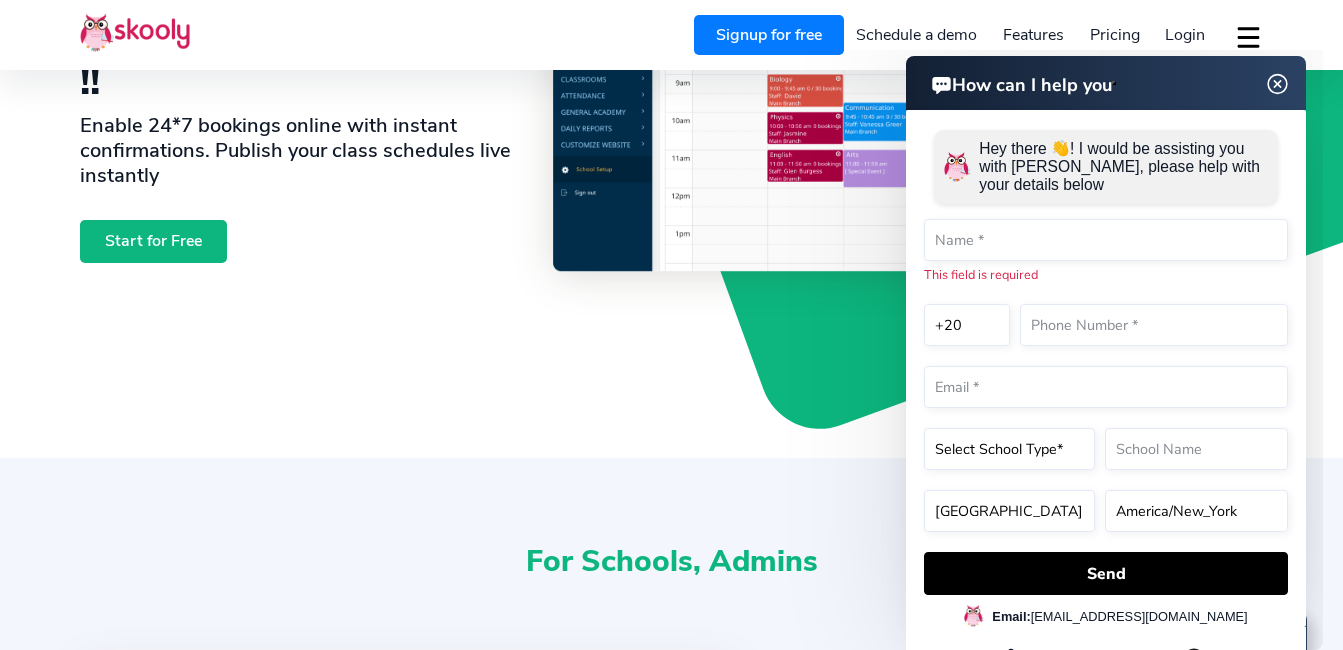 scroll, scrollTop: 240, scrollLeft: 0, axis: vertical 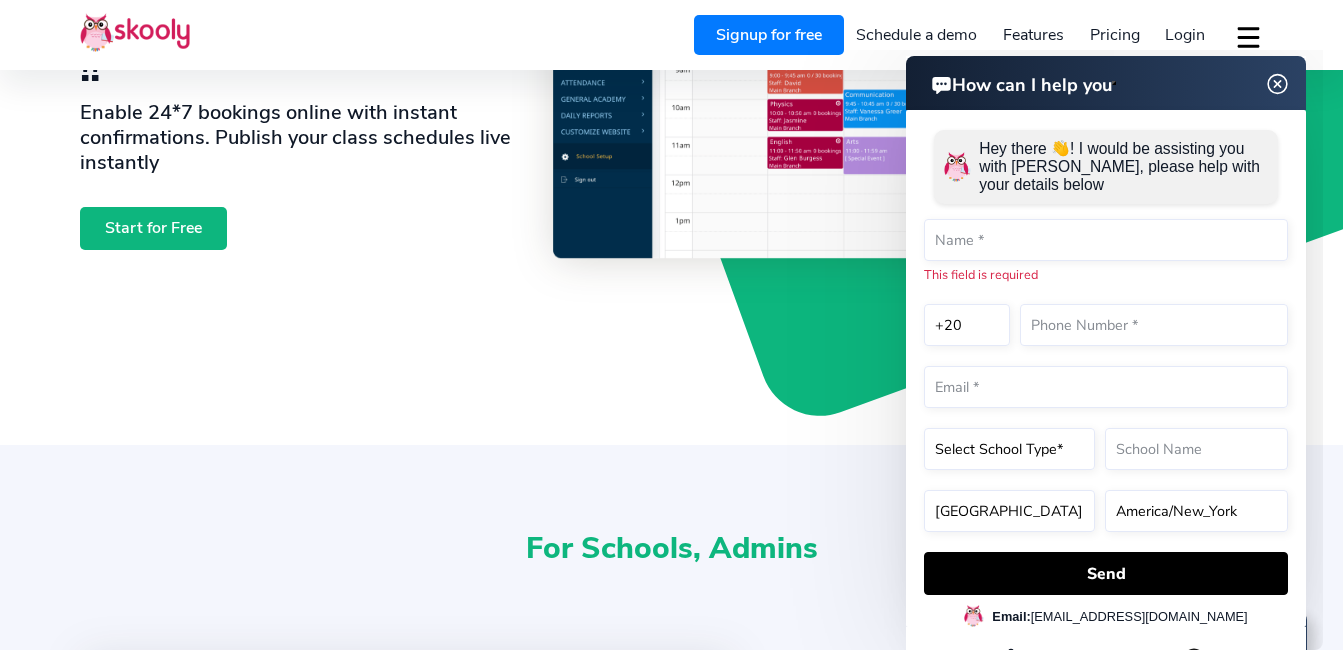 click 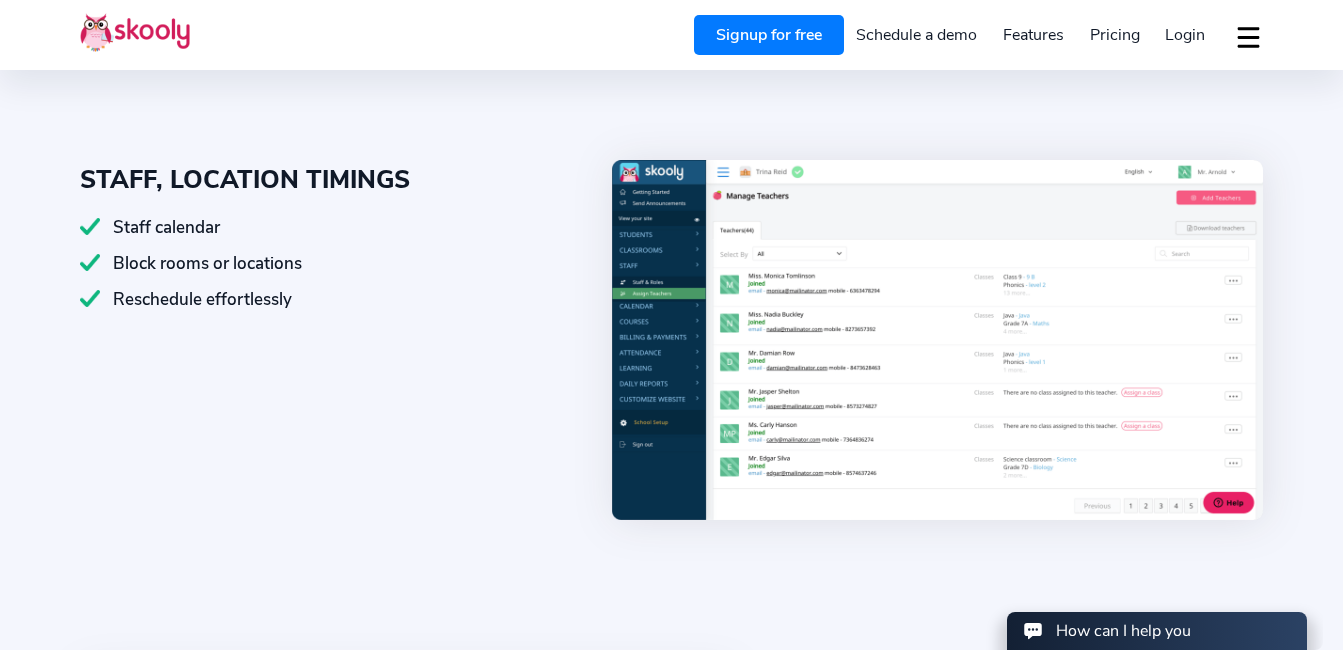 scroll, scrollTop: 1249, scrollLeft: 0, axis: vertical 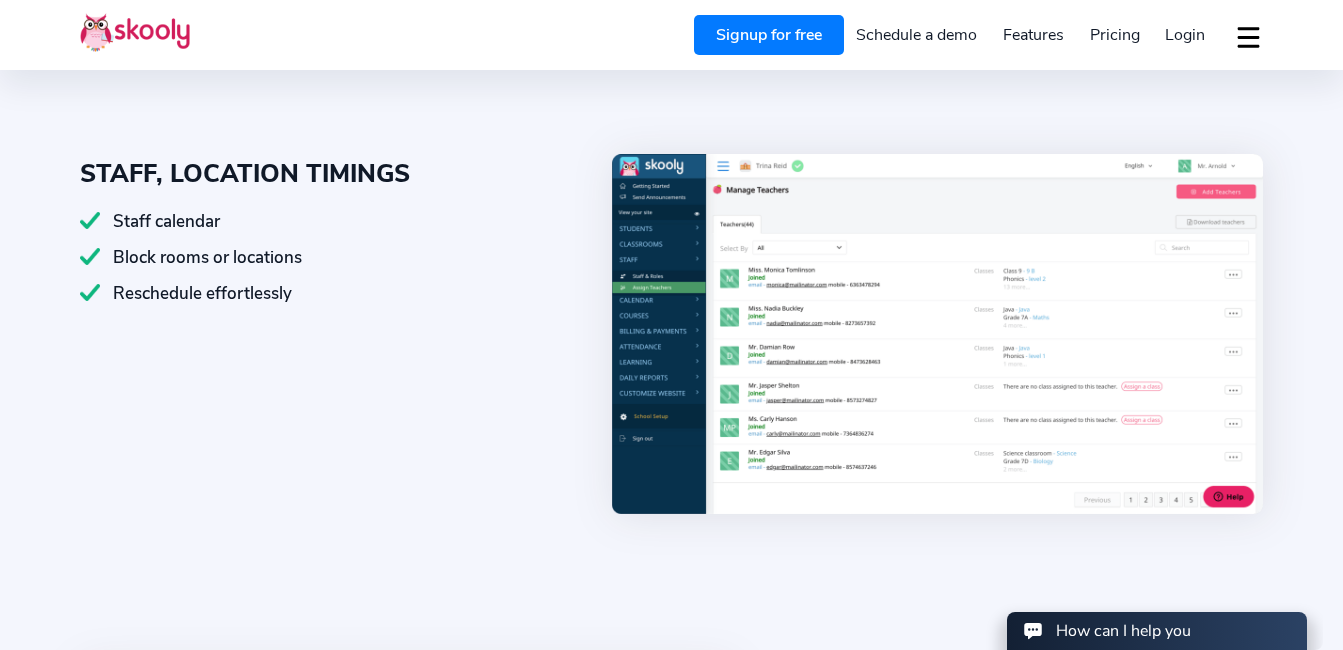 click on "STAFF, LOCATION TIMINGS Staff calendar Block rooms or locations Reschedule effortlessly" at bounding box center (346, 337) 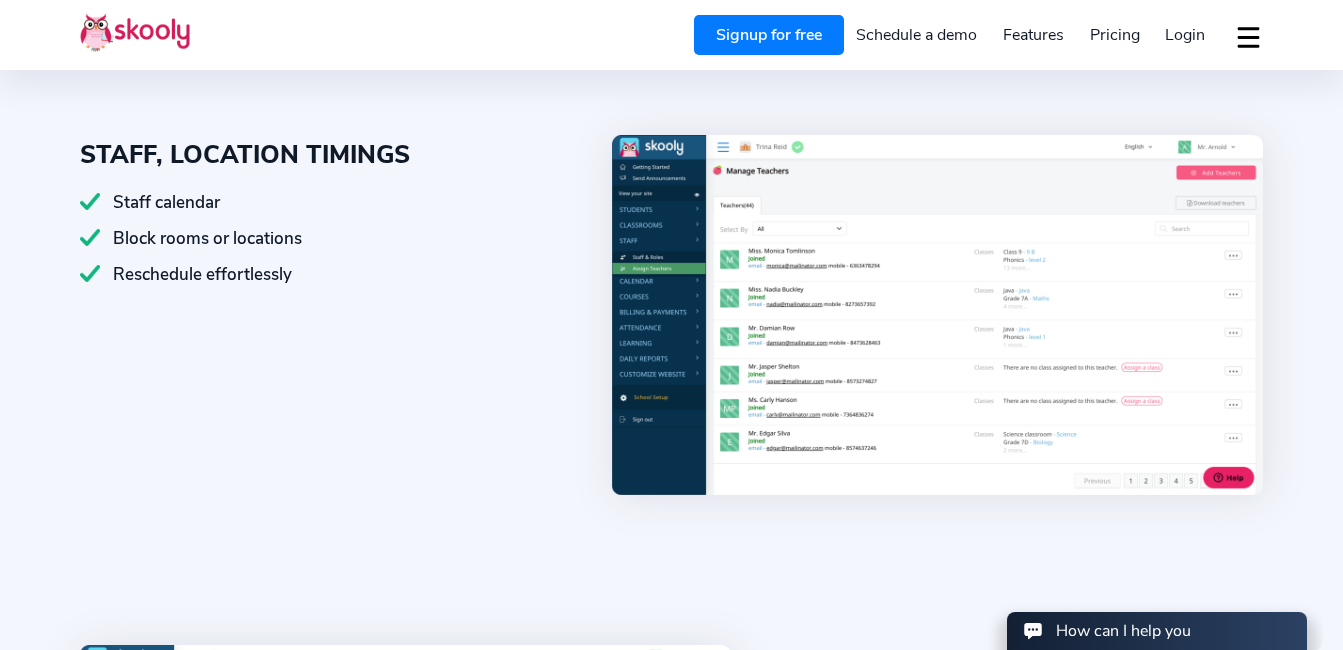 click on "STAFF, LOCATION TIMINGS Staff calendar Block rooms or locations Reschedule effortlessly" at bounding box center [671, 326] 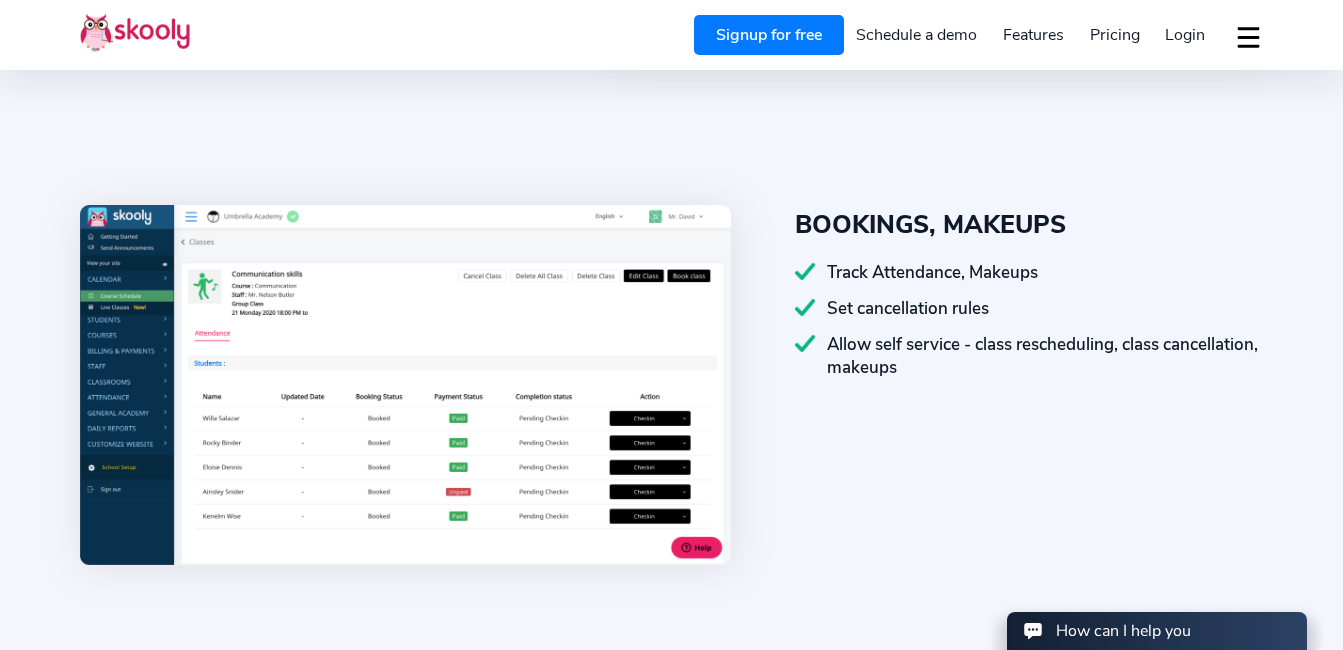 scroll, scrollTop: 1712, scrollLeft: 0, axis: vertical 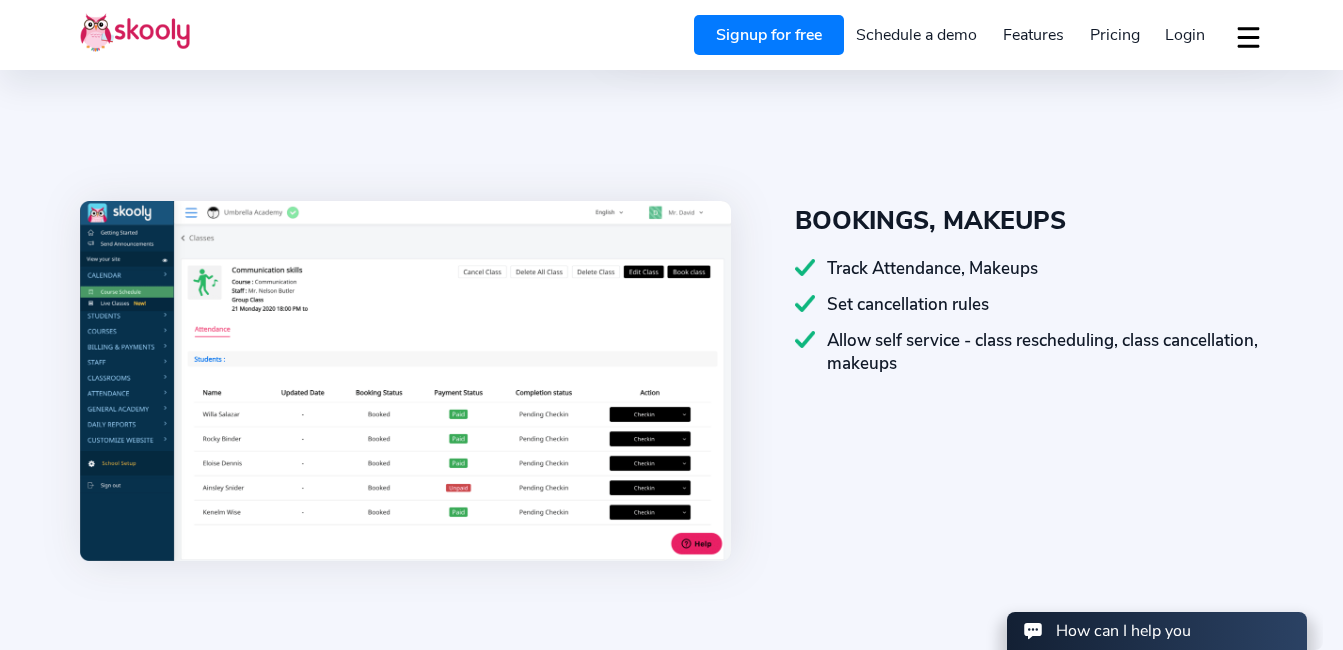 click at bounding box center (405, 381) 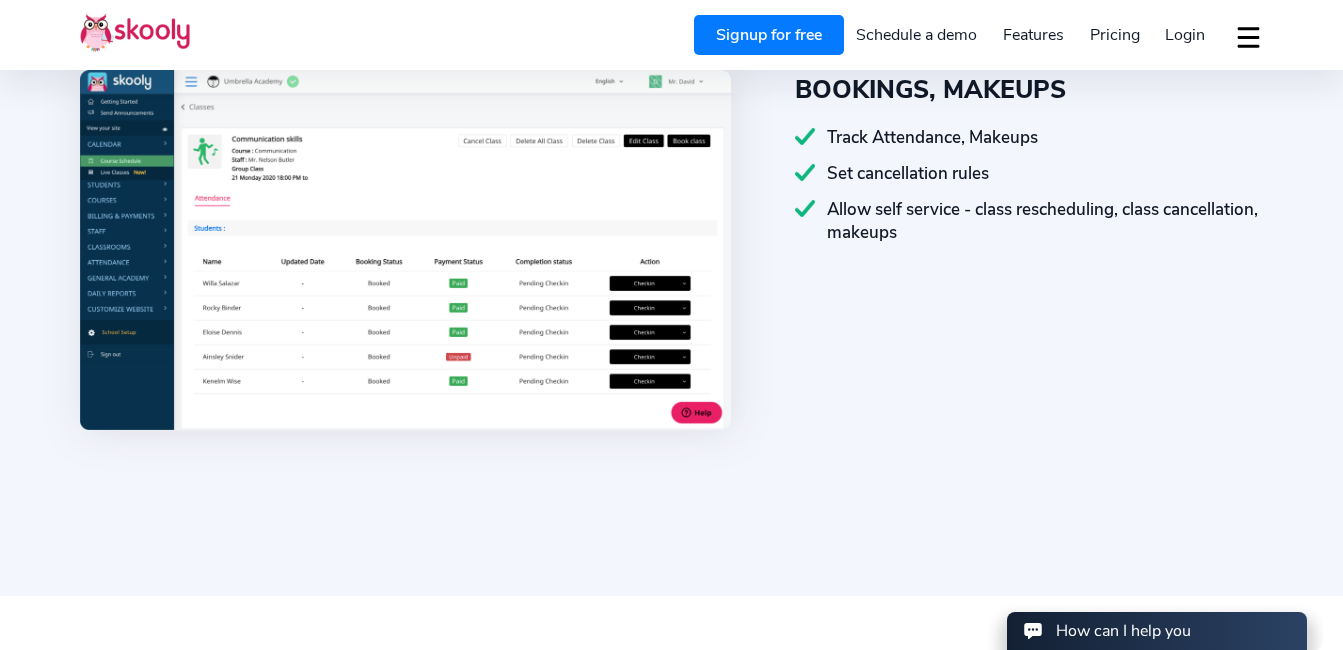 scroll, scrollTop: 1864, scrollLeft: 0, axis: vertical 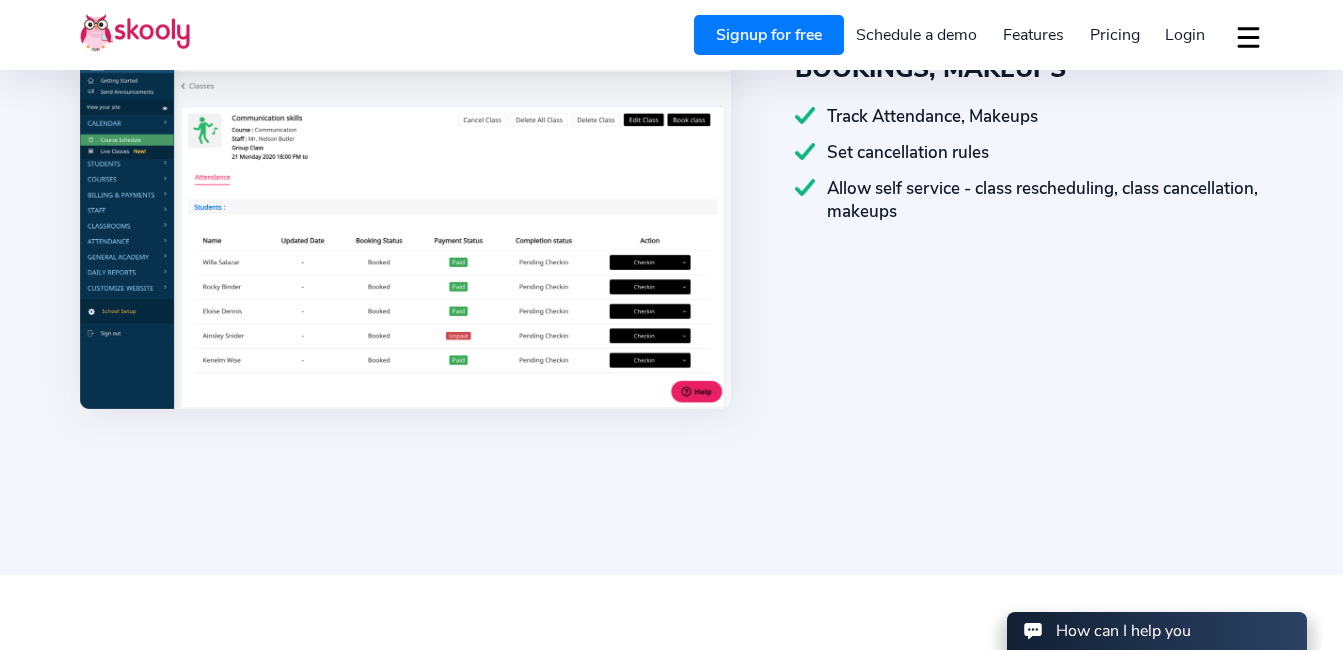 click on "BOOKINGS, MAKEUPS Track Attendance, Makeups Set cancellation rules Allow self service - class rescheduling, class cancellation, makeups" at bounding box center [997, 232] 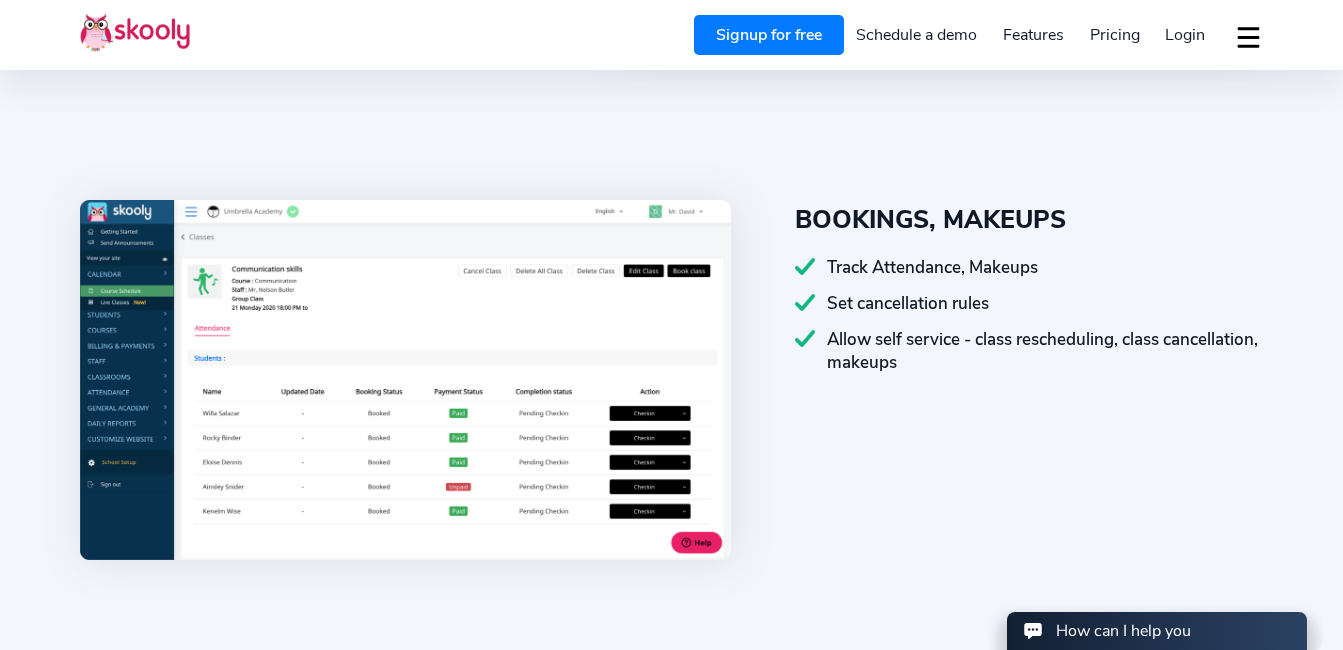 scroll, scrollTop: 1689, scrollLeft: 0, axis: vertical 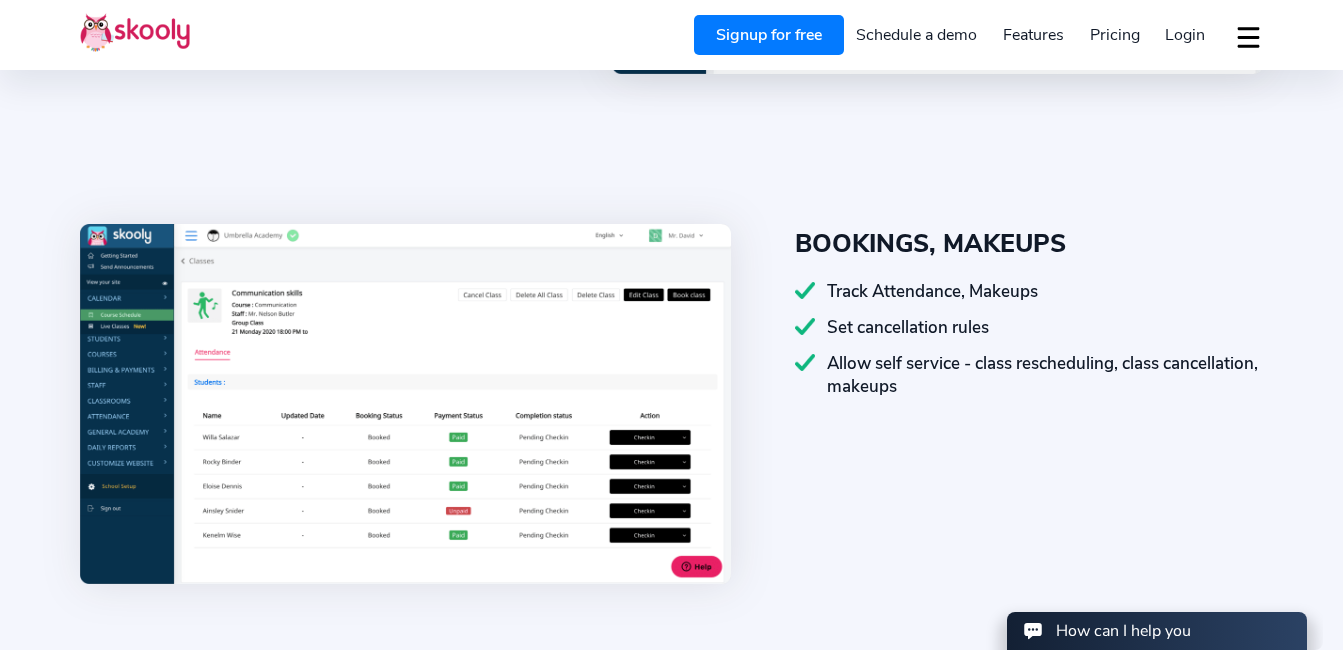 click on "Signup for free" at bounding box center [769, 35] 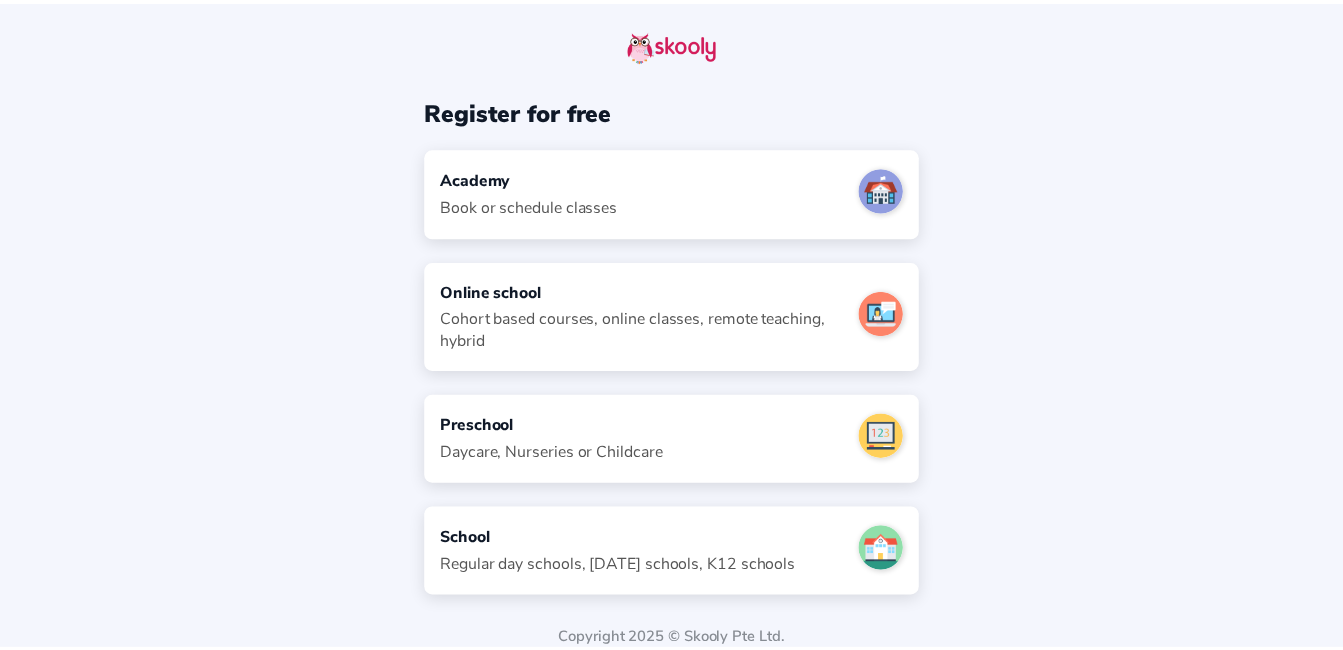 scroll, scrollTop: 0, scrollLeft: 0, axis: both 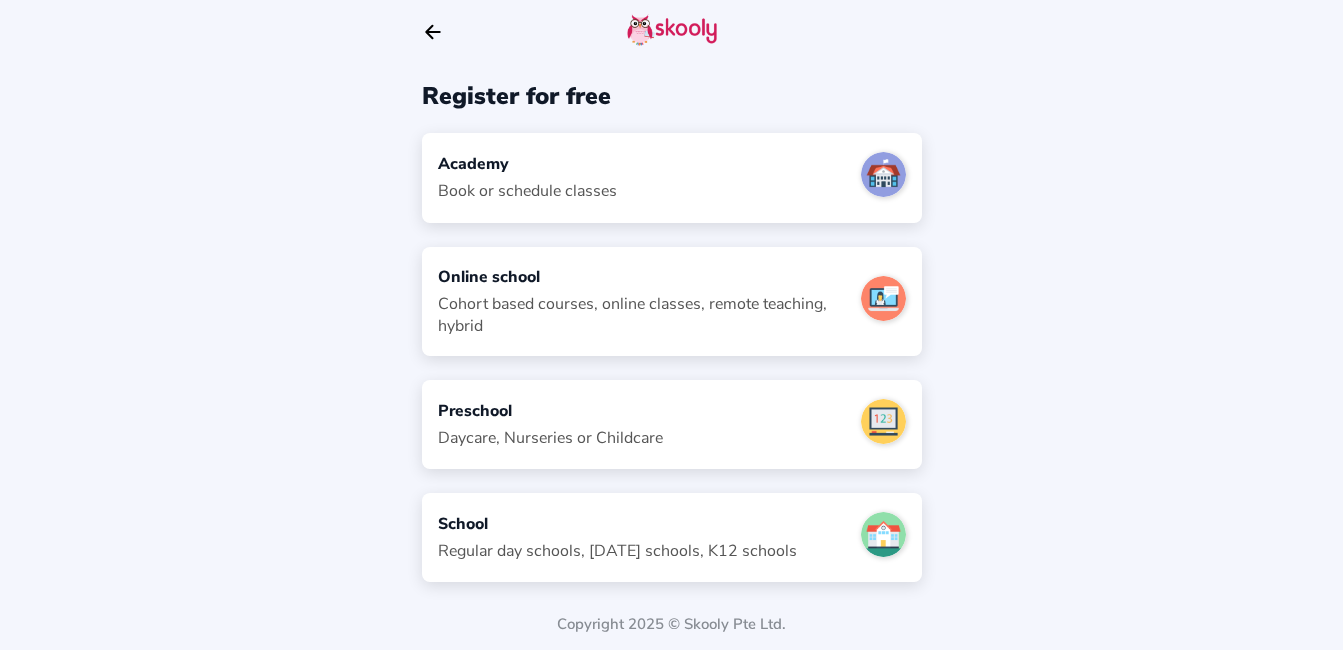 click on "Preschool Daycare, Nurseries or Childcare" 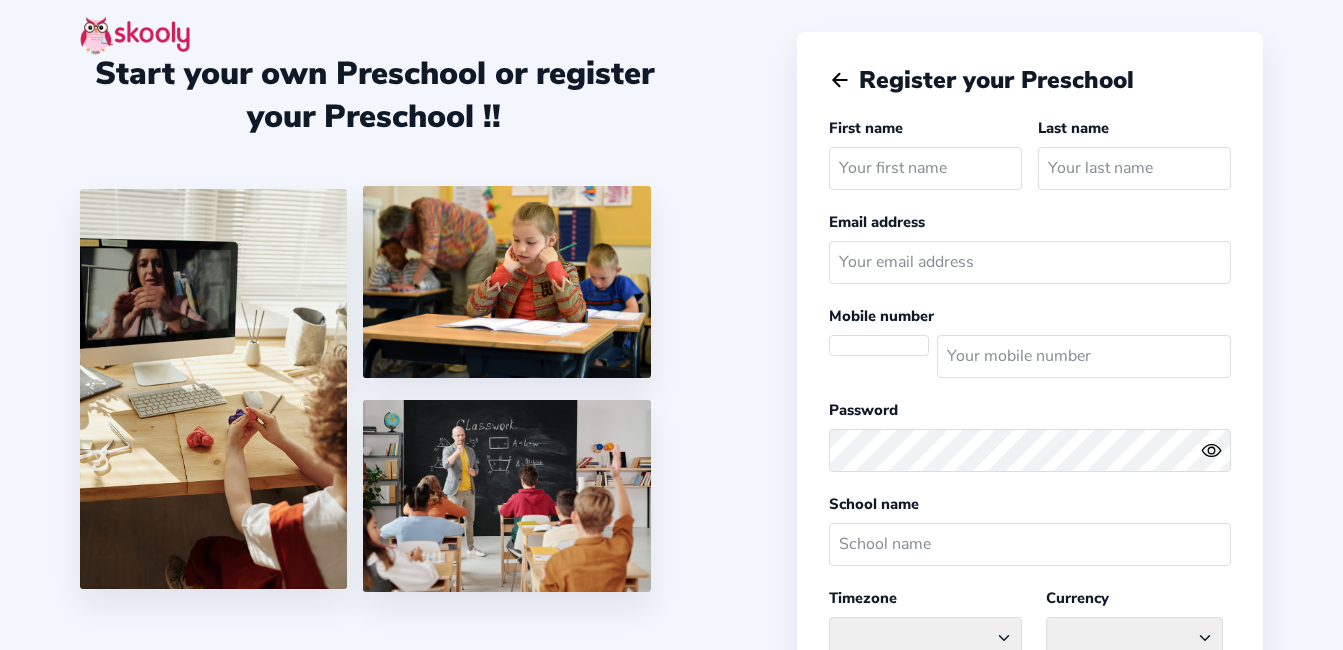scroll, scrollTop: 15, scrollLeft: 0, axis: vertical 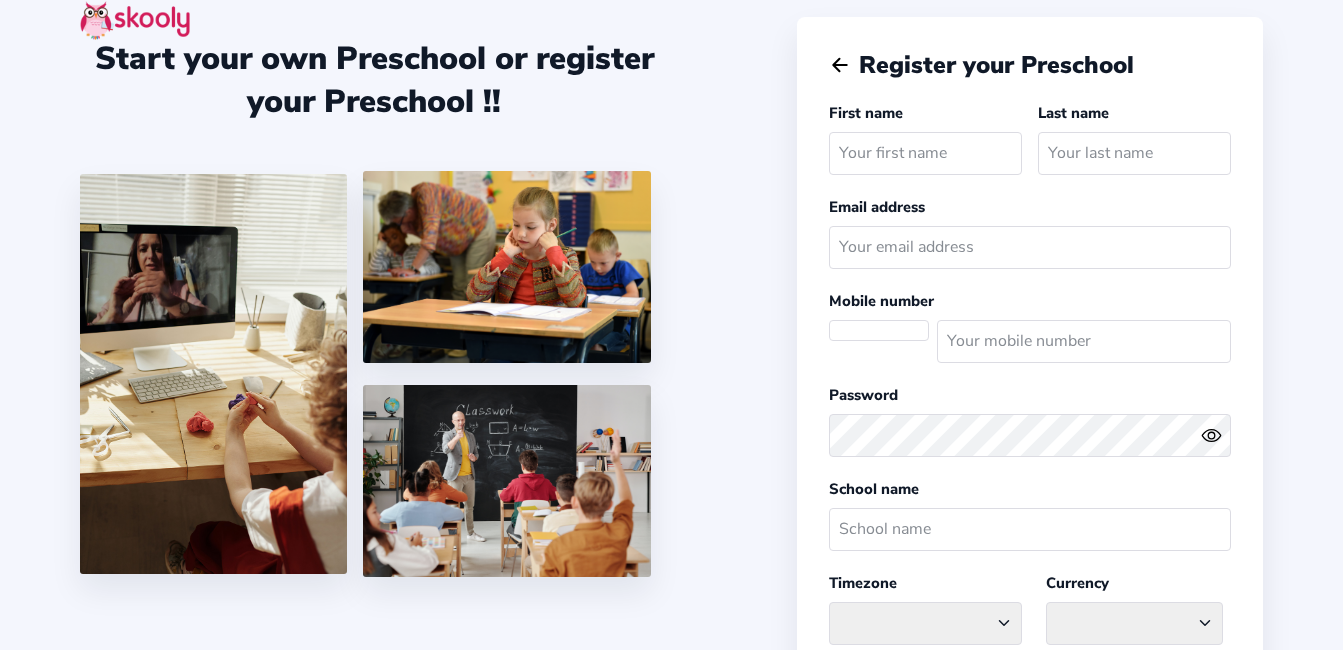 select 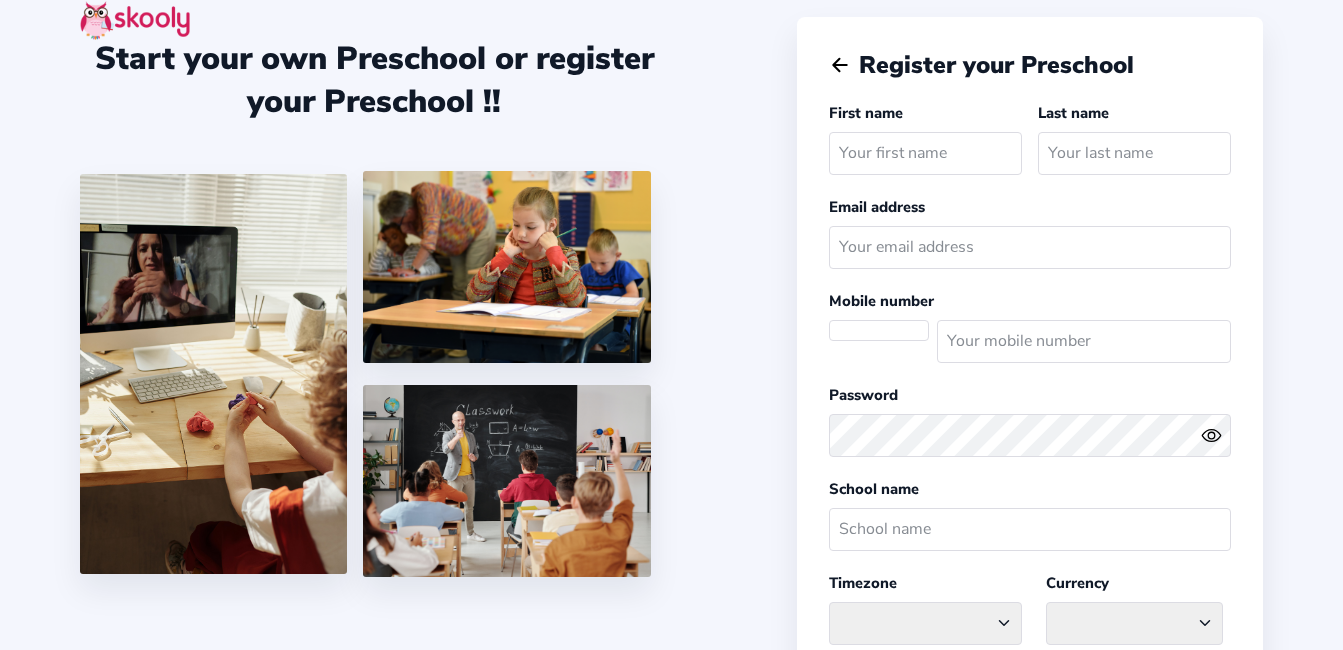select on "[GEOGRAPHIC_DATA]/[GEOGRAPHIC_DATA]" 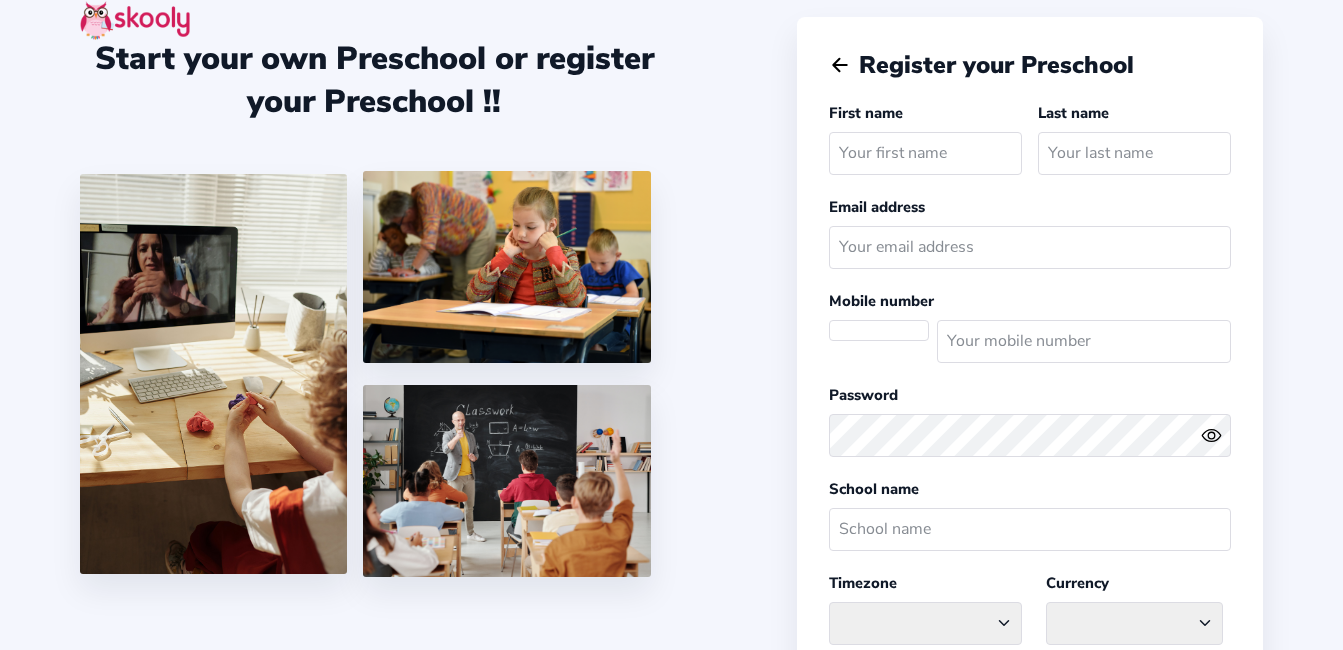 select on "EGP E£" 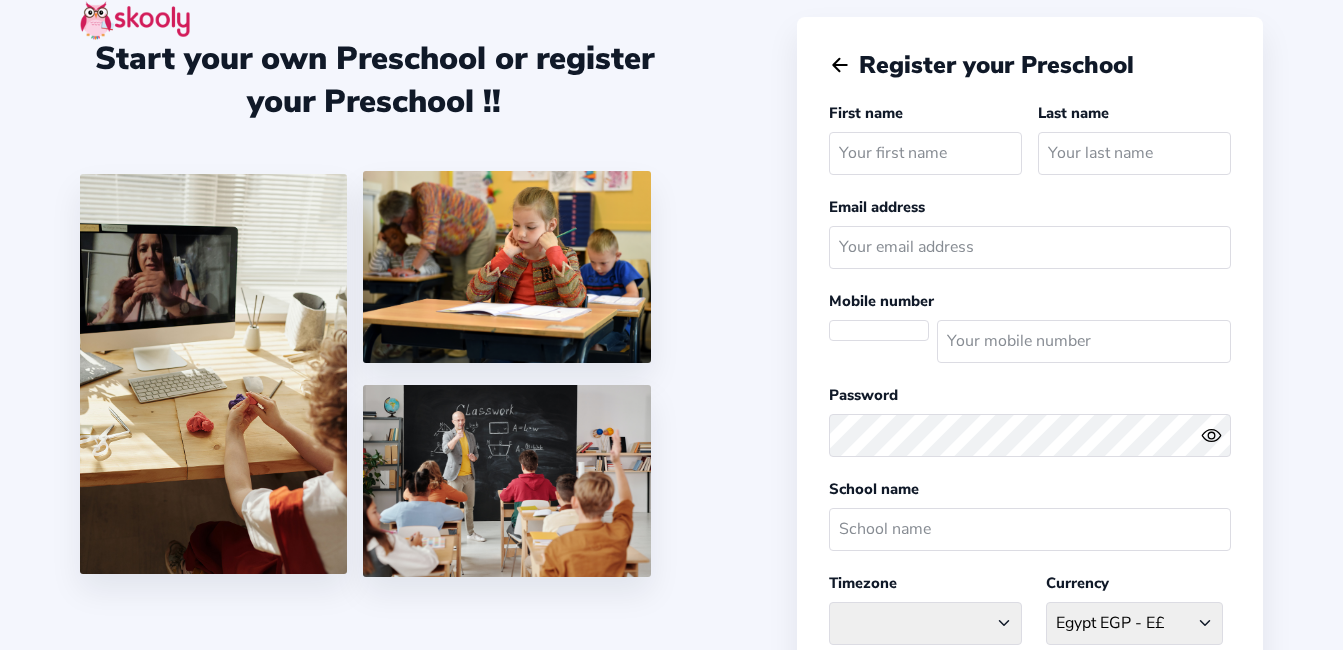 select on "EG" 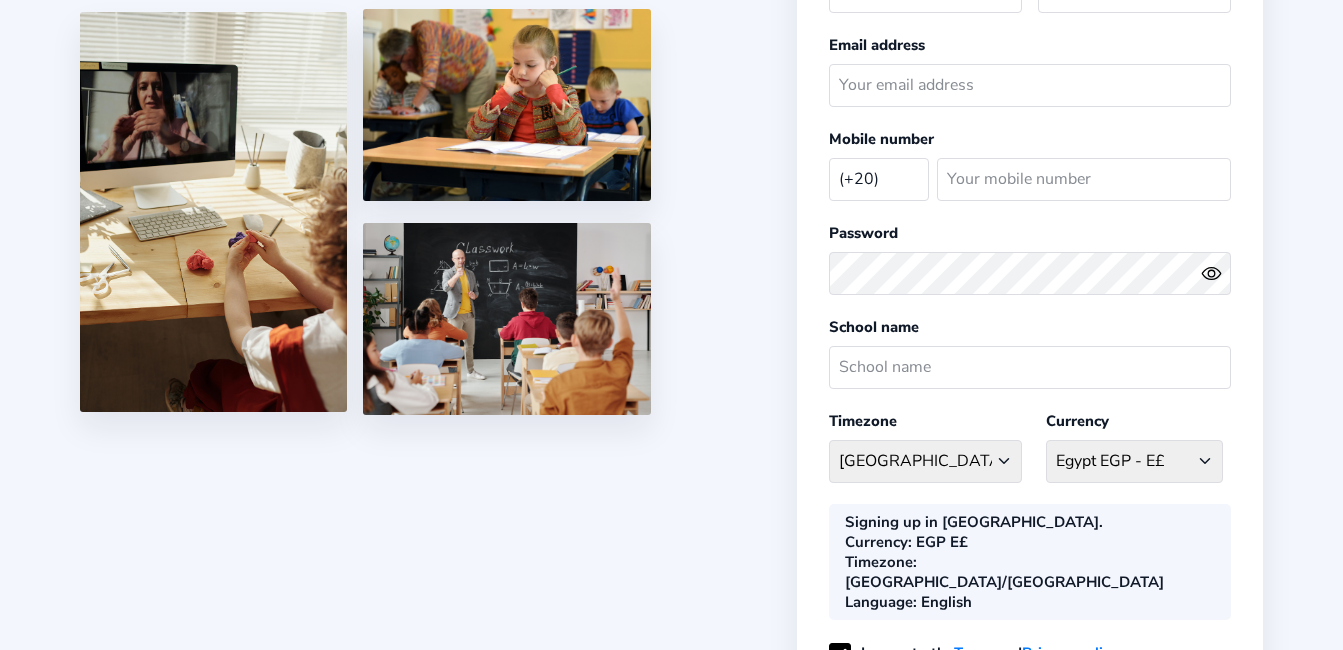 scroll, scrollTop: 0, scrollLeft: 0, axis: both 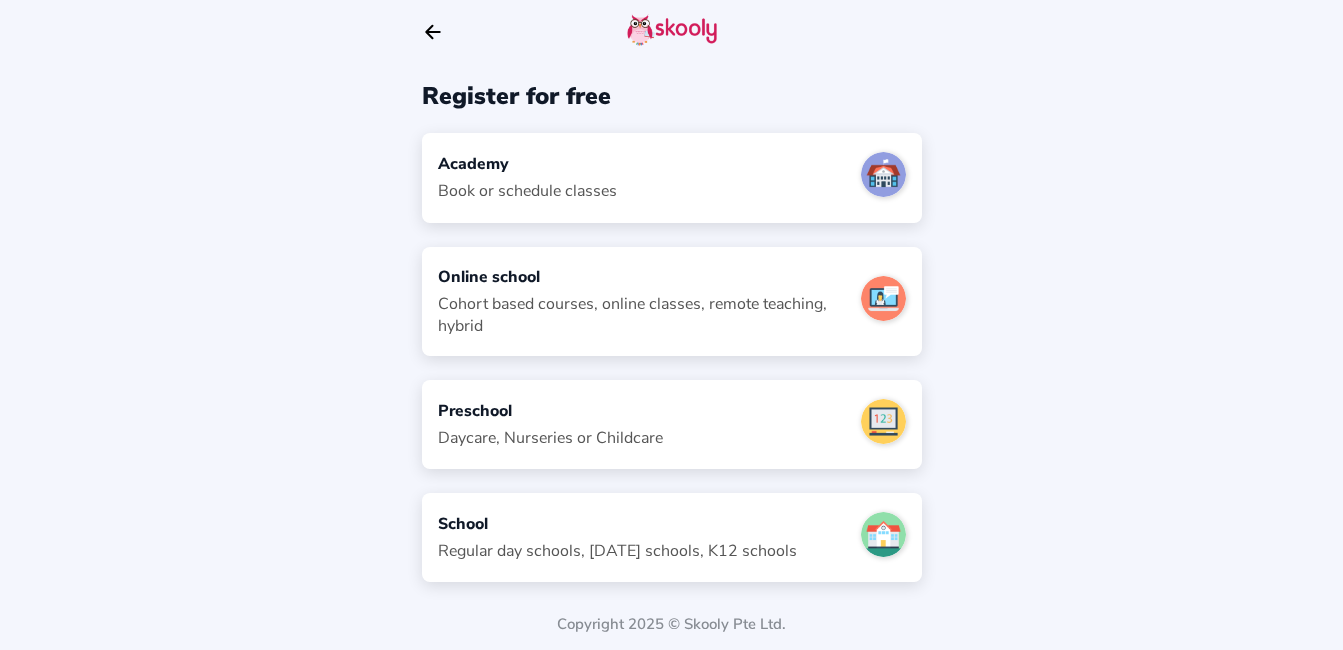 click on "Online school  Cohort based courses, online classes, remote teaching, hybrid" 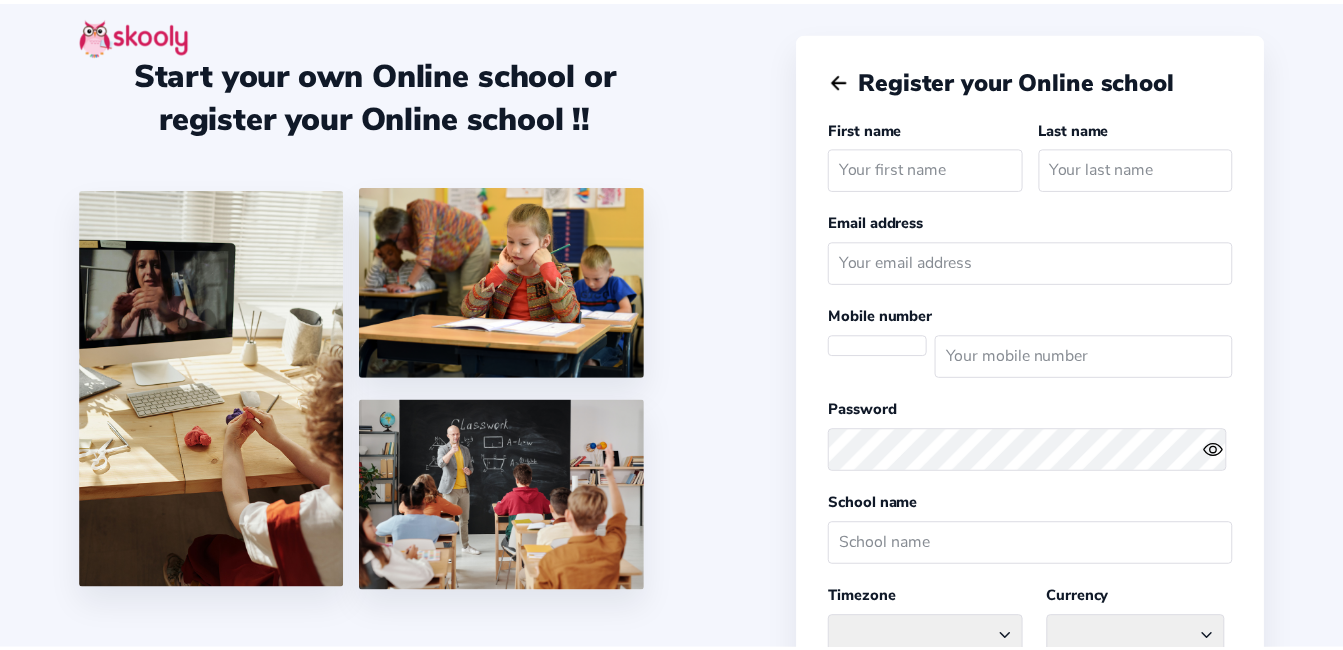 scroll, scrollTop: 15, scrollLeft: 0, axis: vertical 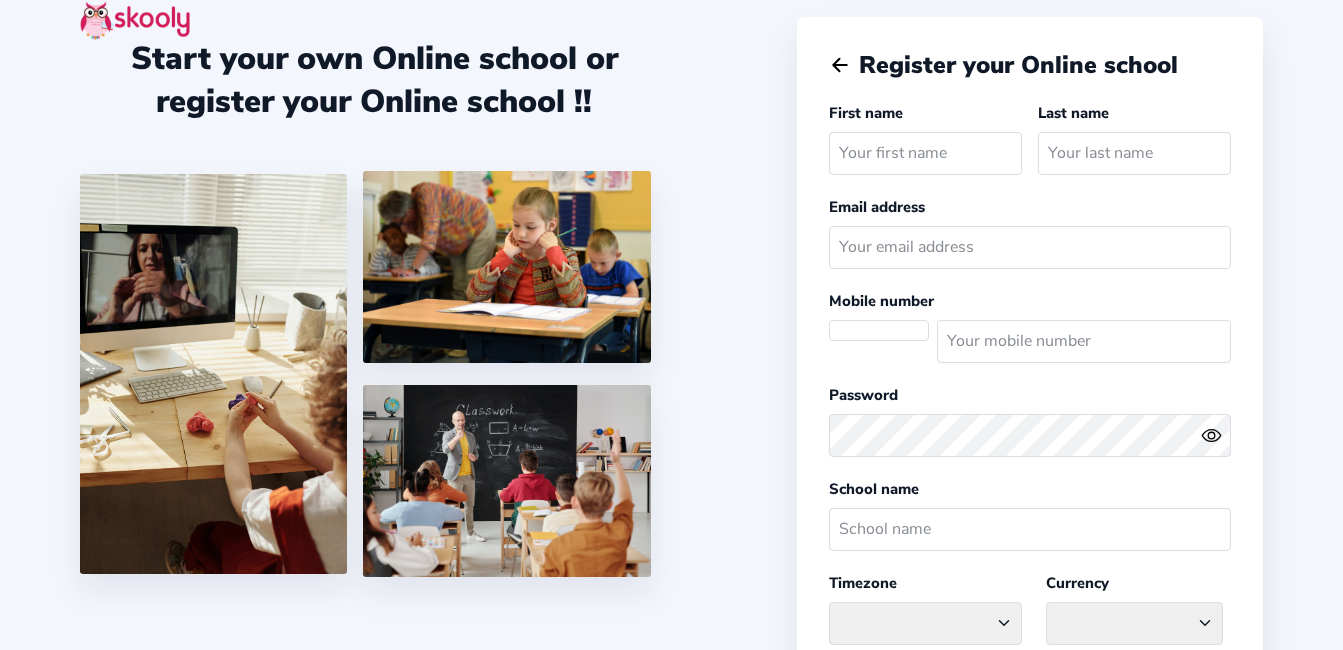 select on "[GEOGRAPHIC_DATA]/[GEOGRAPHIC_DATA]" 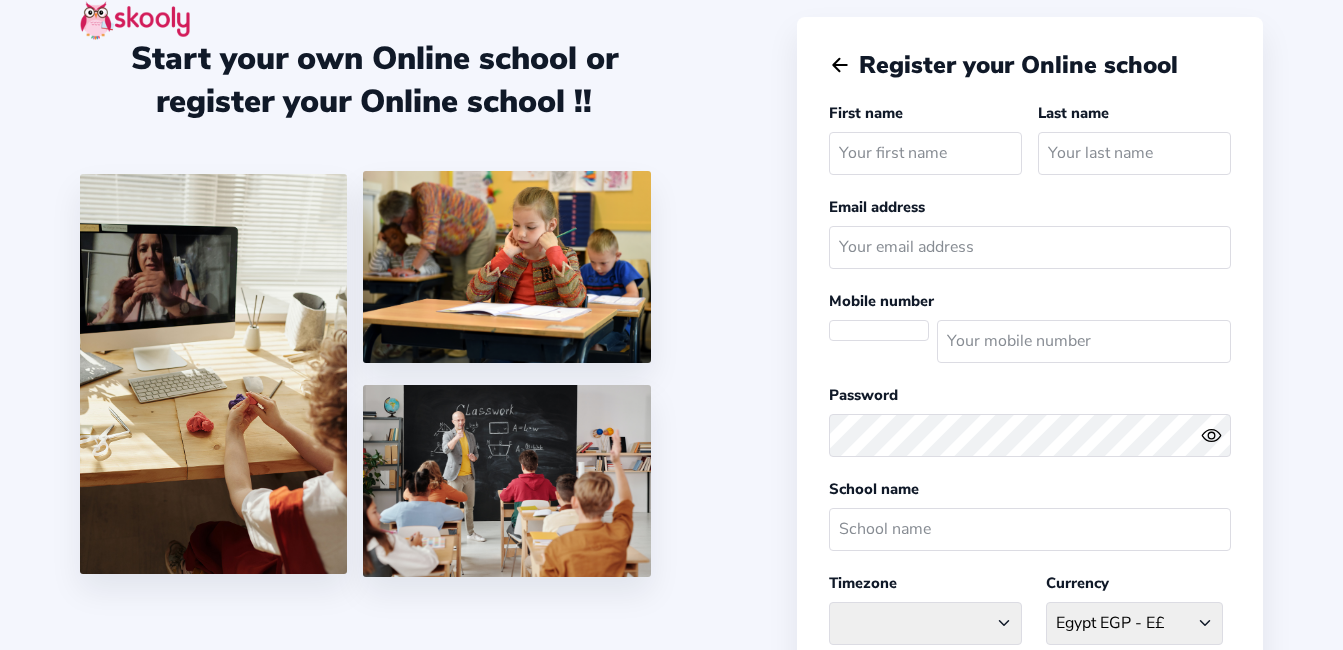 select on "EG" 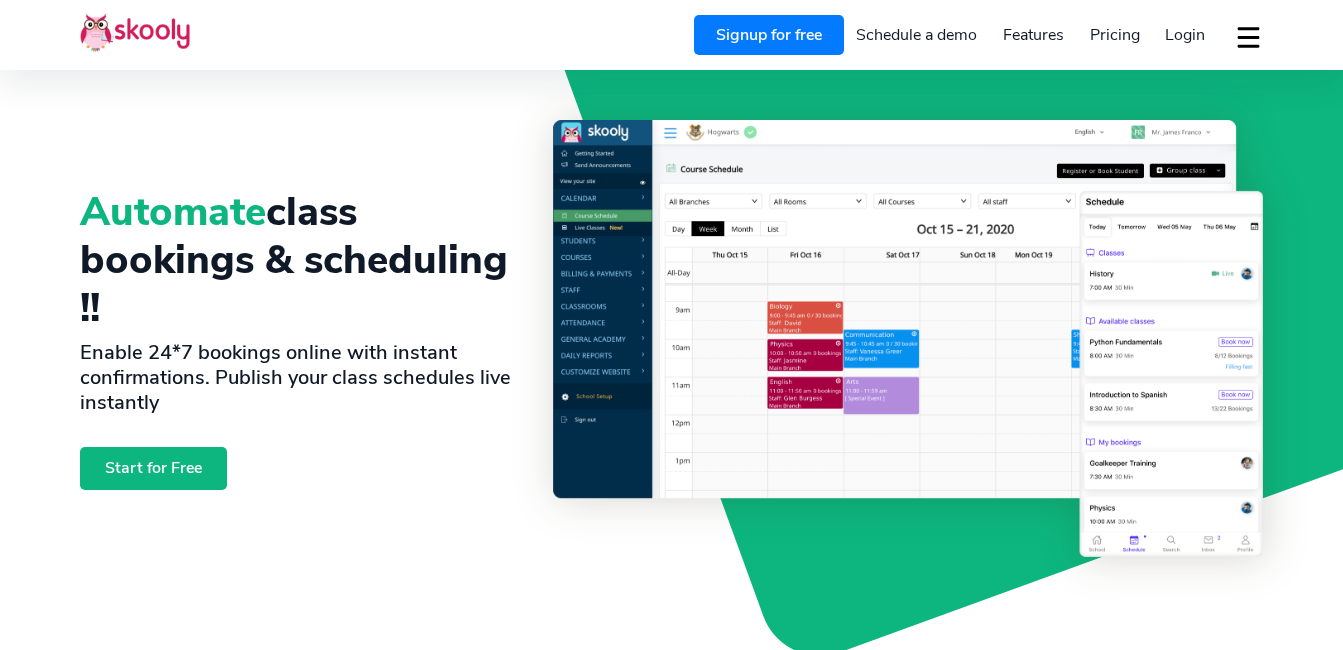 select on "en" 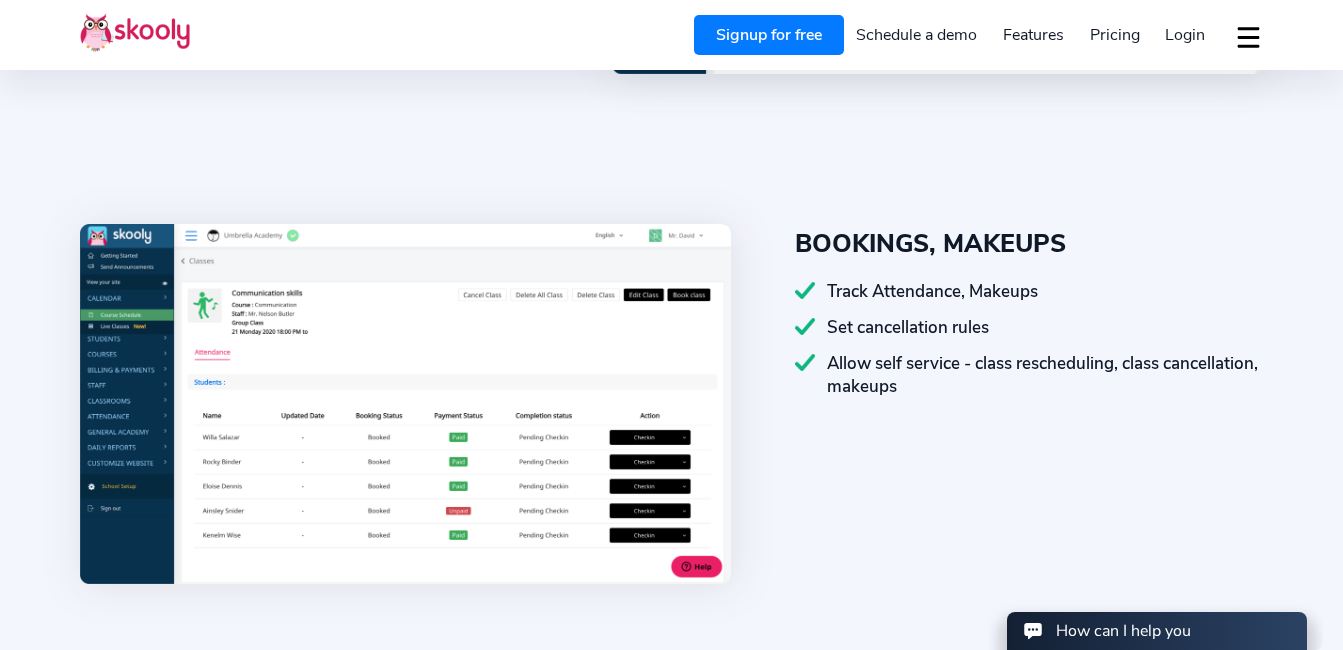 scroll, scrollTop: 0, scrollLeft: 0, axis: both 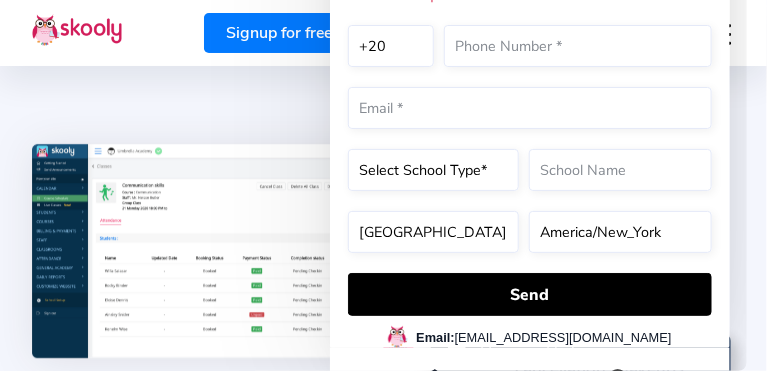 click on "For Schools, Admins CLASS SCHEDULING Online or in person classes View bookings realtime Set booking rules per class - max size, cancellation policy STAFF, LOCATION TIMINGS Staff calendar Block rooms or locations Reschedule effortlessly BOOKINGS, MAKEUPS Track Attendance, Makeups Set cancellation rules Allow self service - class rescheduling, class cancellation, makeups" at bounding box center [383, -126] 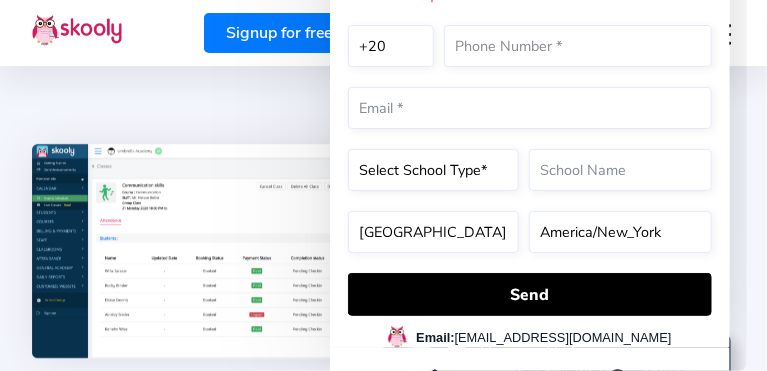 click on "How can I help you  How can I help you  Hey there 👋!  I would be assisting you with Skooly, please help with your details below  This field is required   +1   +7   +20   +27   +30   +31   +32   +33   +34   +36   +39   +40   +41   +43   +44   +45   +46   +47   +48   +49   +51   +52   +53   +54   +55   +56   +57   +58   +60   +61   +62   +63   +64   +65   +66   +77   +81   +82   +84   +86   +90   +91   +92   +93   +94   +95   +98   +212   +213   +216   +218   +220   +221   +222   +223   +224   +225   +226   +227   +228   +229   +230   +231   +232   +233   +234   +235   +236   +237   +238   +239   +240   +241   +242   +243   +244   +245   +246   +248   +249   +250   +251   +252   +253   +254   +255   +256   +257   +258   +260   +261   +262   +263   +264   +265   +266   +267   +268   +269   +290   +291   +297   +298   +299   +350   +351   +352   +353   +354   +355   +356   +357   +358   +359   +370   +371   +372   +373   +374   +375   +376   +377   +378   +379   +380   +381   +382   +385   +386" at bounding box center (458, -228) 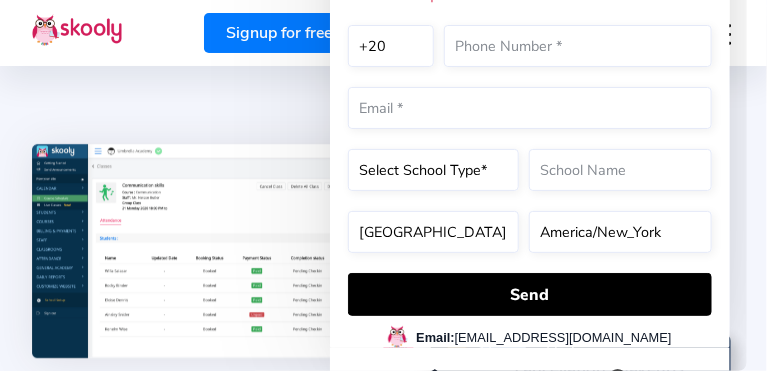 click on "How can I help you  How can I help you  Hey there 👋!  I would be assisting you with Skooly, please help with your details below  This field is required   +1   +7   +20   +27   +30   +31   +32   +33   +34   +36   +39   +40   +41   +43   +44   +45   +46   +47   +48   +49   +51   +52   +53   +54   +55   +56   +57   +58   +60   +61   +62   +63   +64   +65   +66   +77   +81   +82   +84   +86   +90   +91   +92   +93   +94   +95   +98   +212   +213   +216   +218   +220   +221   +222   +223   +224   +225   +226   +227   +228   +229   +230   +231   +232   +233   +234   +235   +236   +237   +238   +239   +240   +241   +242   +243   +244   +245   +246   +248   +249   +250   +251   +252   +253   +254   +255   +256   +257   +258   +260   +261   +262   +263   +264   +265   +266   +267   +268   +269   +290   +291   +297   +298   +299   +350   +351   +352   +353   +354   +355   +356   +357   +358   +359   +370   +371   +372   +373   +374   +375   +376   +377   +378   +379   +380   +381   +382   +385   +386" at bounding box center (458, -228) 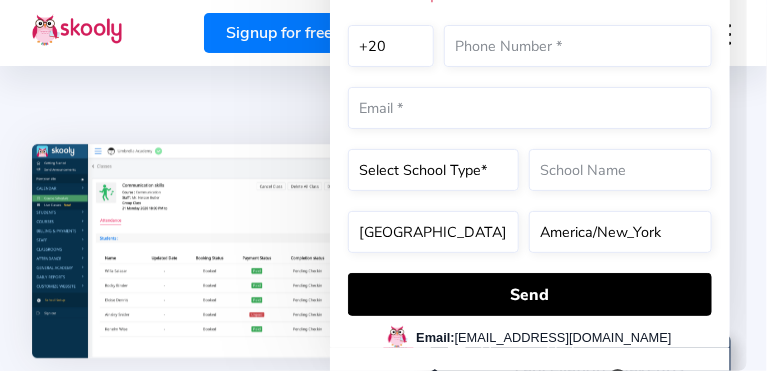 click on "How can I help you  How can I help you  Hey there 👋!  I would be assisting you with Skooly, please help with your details below  This field is required   +1   +7   +20   +27   +30   +31   +32   +33   +34   +36   +39   +40   +41   +43   +44   +45   +46   +47   +48   +49   +51   +52   +53   +54   +55   +56   +57   +58   +60   +61   +62   +63   +64   +65   +66   +77   +81   +82   +84   +86   +90   +91   +92   +93   +94   +95   +98   +212   +213   +216   +218   +220   +221   +222   +223   +224   +225   +226   +227   +228   +229   +230   +231   +232   +233   +234   +235   +236   +237   +238   +239   +240   +241   +242   +243   +244   +245   +246   +248   +249   +250   +251   +252   +253   +254   +255   +256   +257   +258   +260   +261   +262   +263   +264   +265   +266   +267   +268   +269   +290   +291   +297   +298   +299   +350   +351   +352   +353   +354   +355   +356   +357   +358   +359   +370   +371   +372   +373   +374   +375   +376   +377   +378   +379   +380   +381   +382   +385   +386" at bounding box center [458, -228] 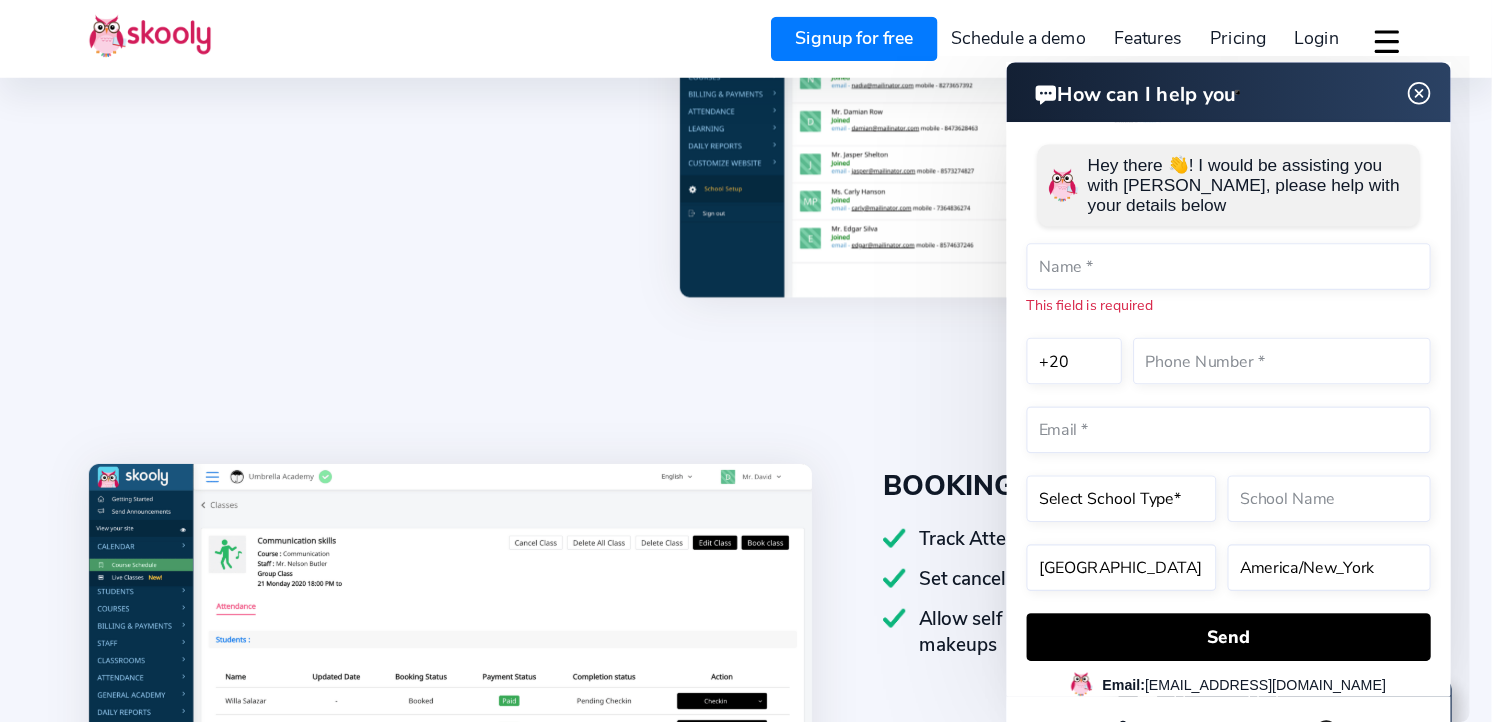 scroll, scrollTop: 1495, scrollLeft: 0, axis: vertical 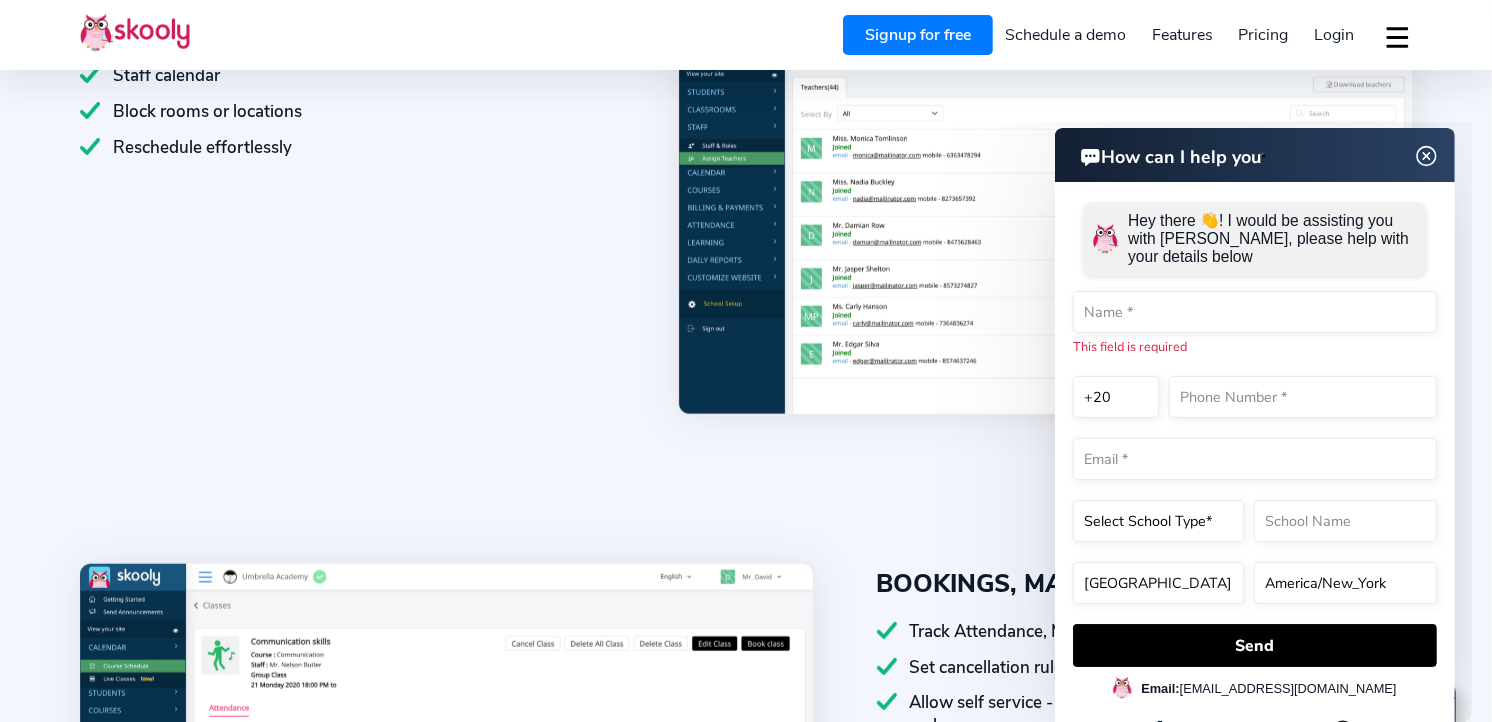 click 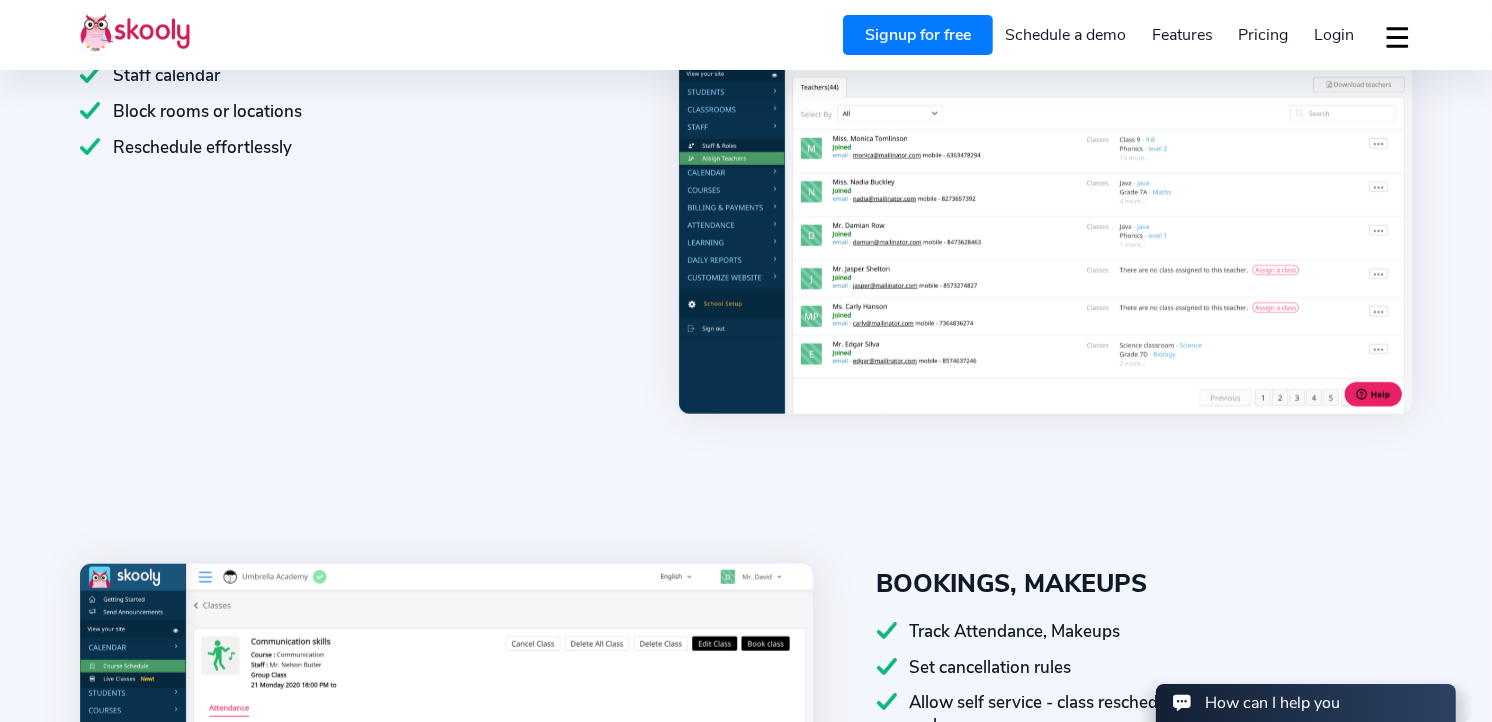 type 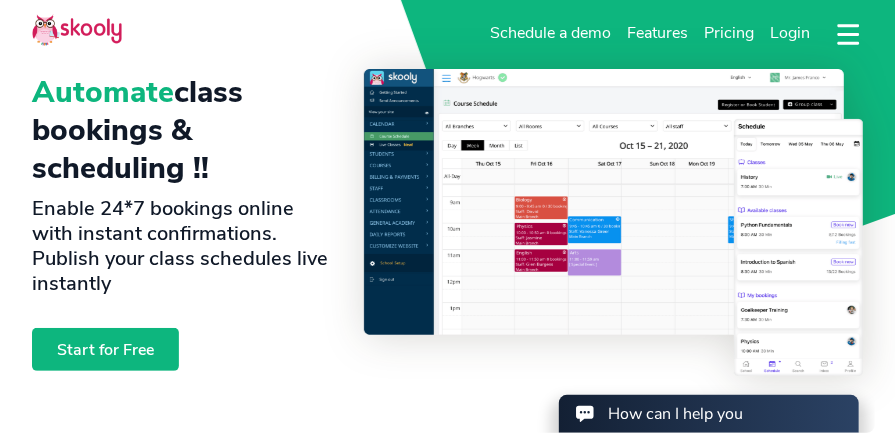 scroll, scrollTop: 52, scrollLeft: 0, axis: vertical 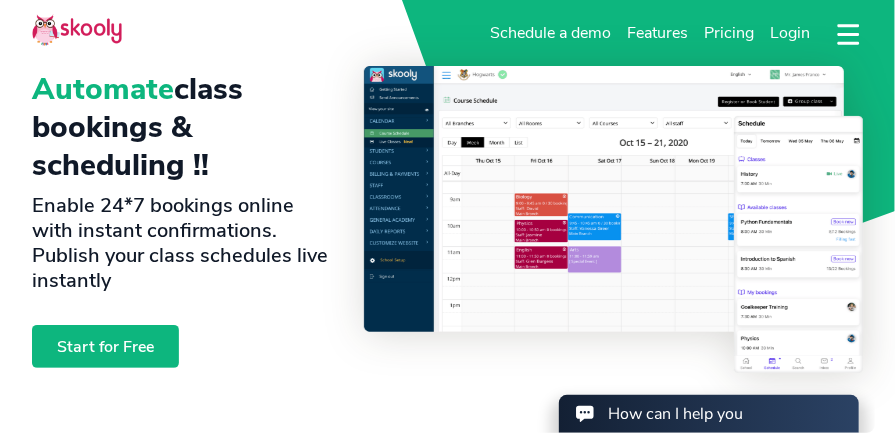 click on "Automate  class bookings & scheduling !!" at bounding box center (182, 128) 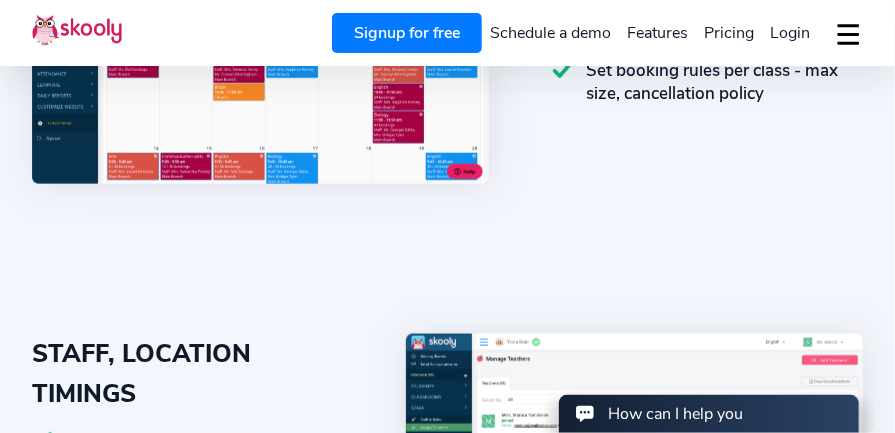 scroll, scrollTop: 751, scrollLeft: 0, axis: vertical 